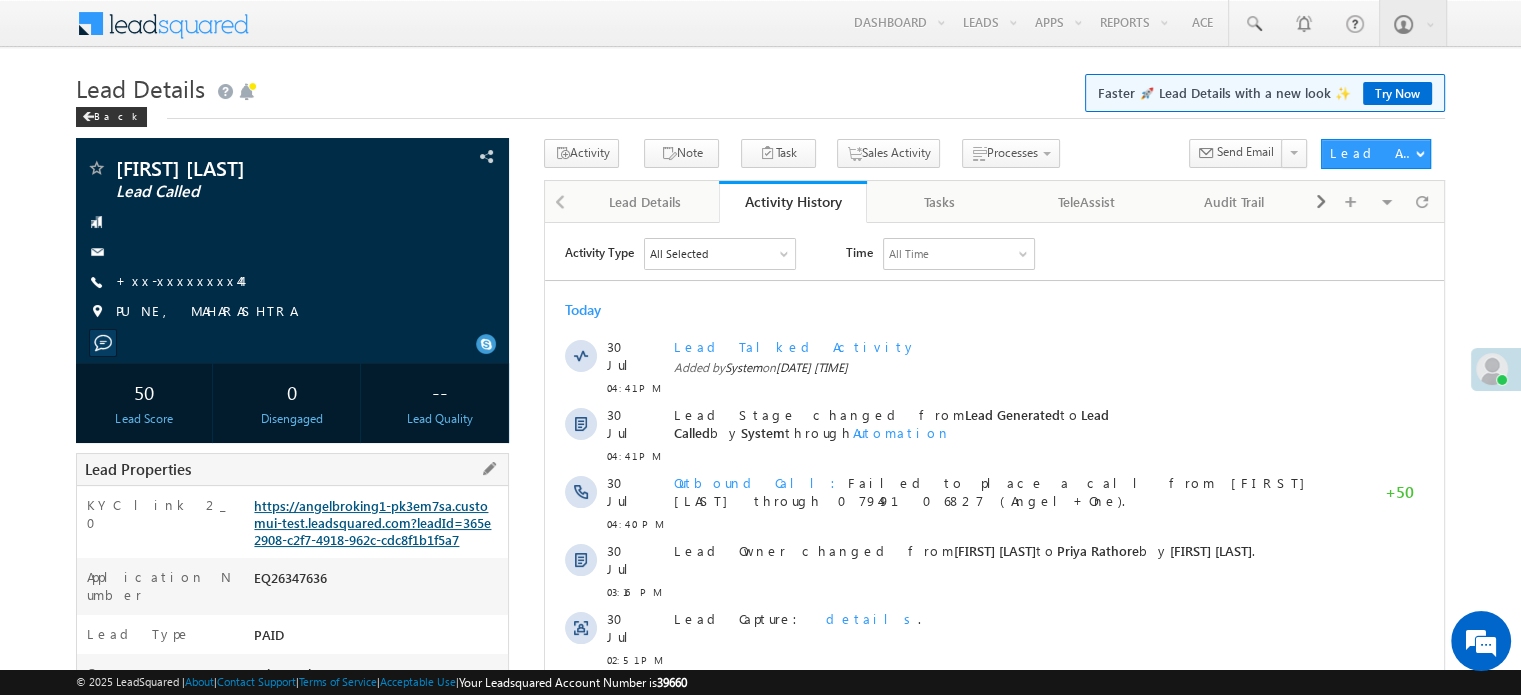 scroll, scrollTop: 0, scrollLeft: 0, axis: both 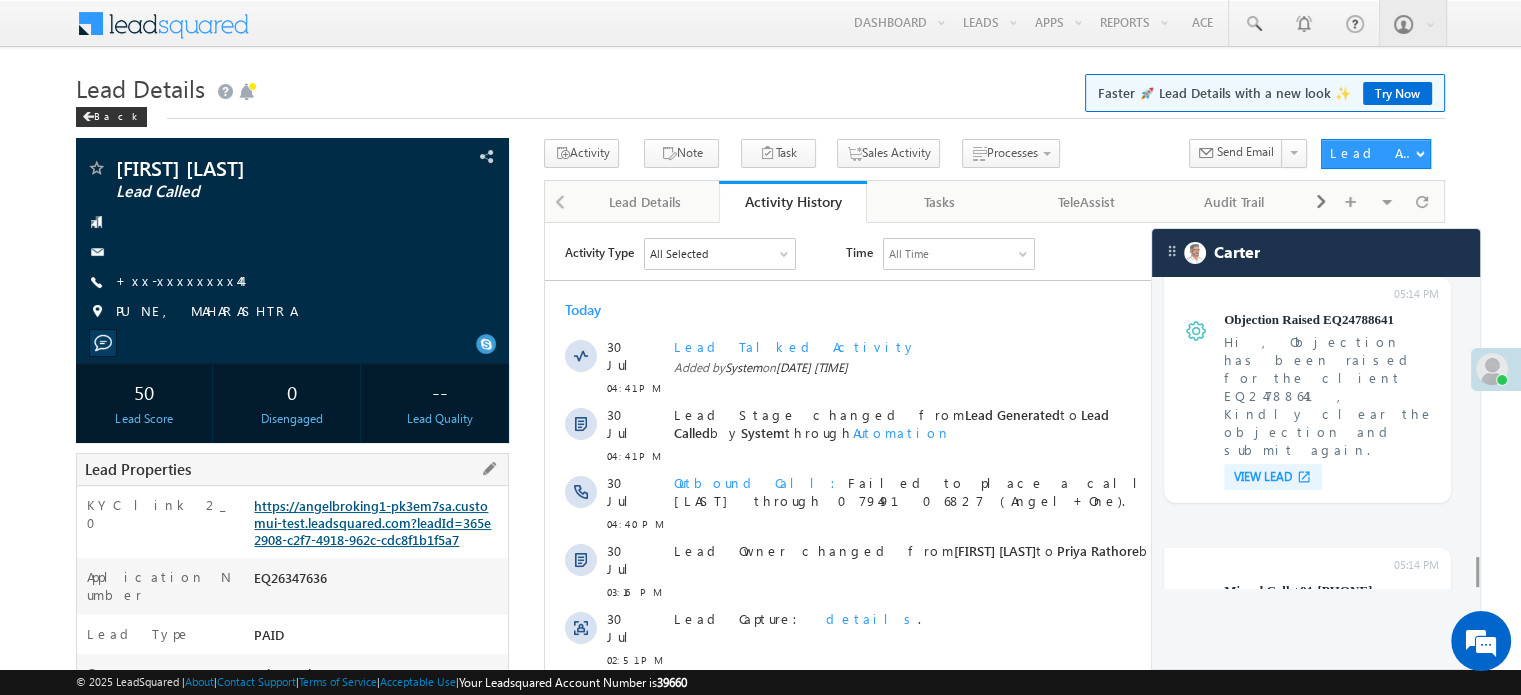 click on "https://angelbroking1-pk3em7sa.customui-test.leadsquared.com?leadId=365e2908-c2f7-4918-962c-cdc8f1b1f5a7" at bounding box center [372, 522] 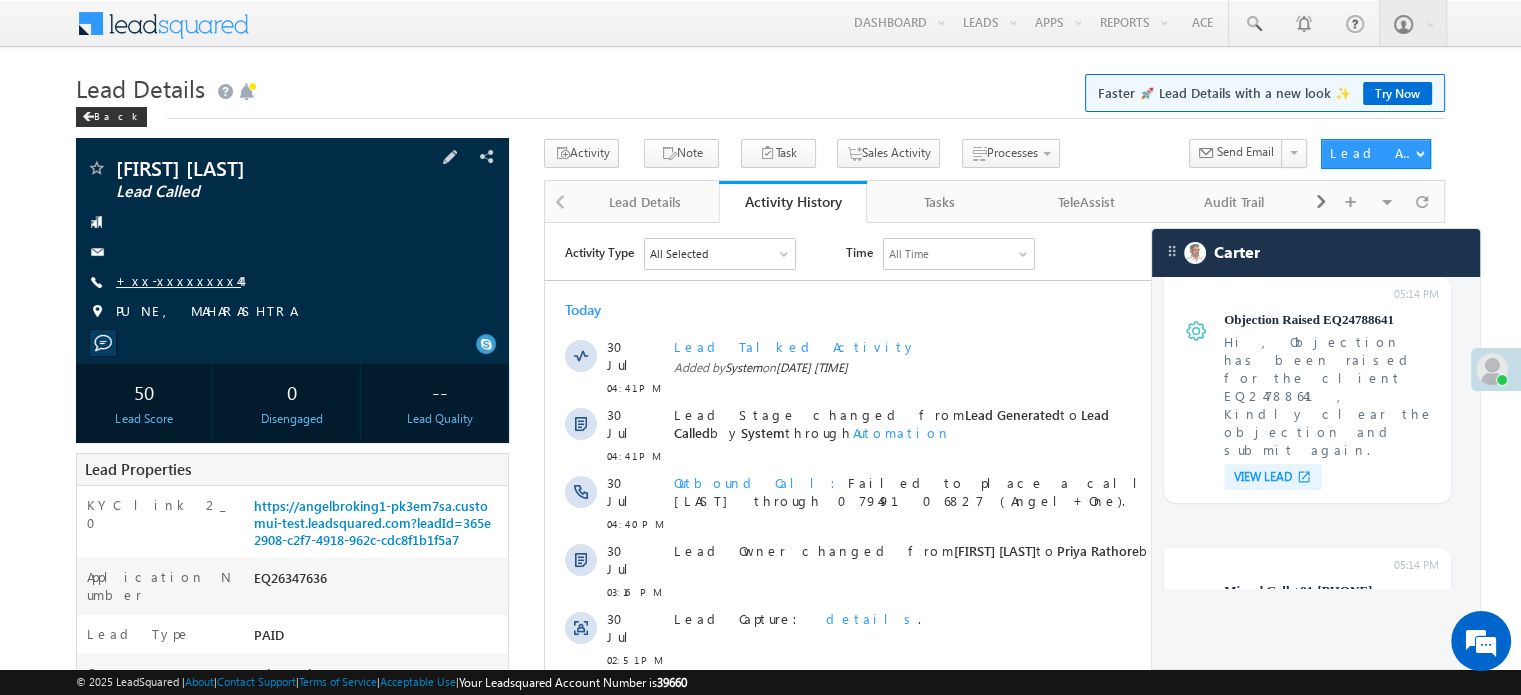 scroll, scrollTop: 0, scrollLeft: 0, axis: both 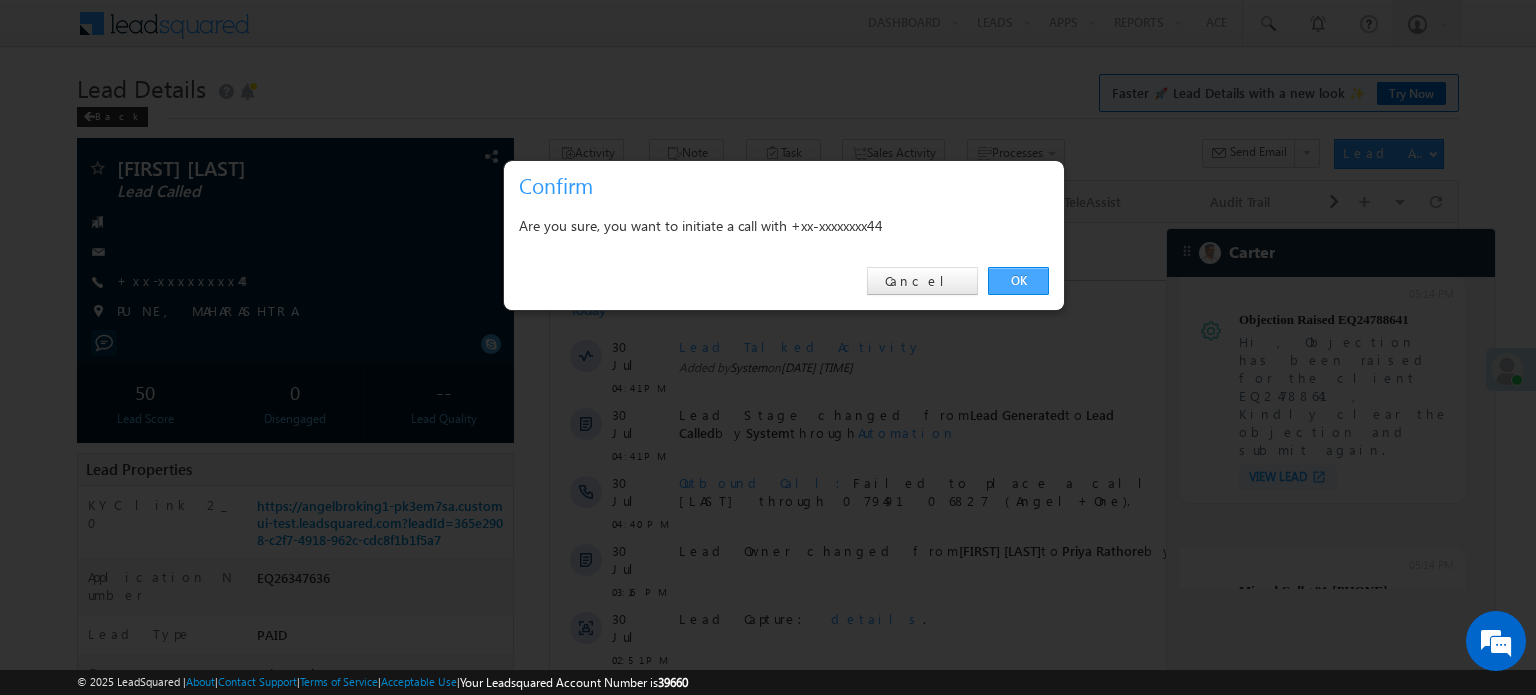 click on "OK" at bounding box center (1018, 281) 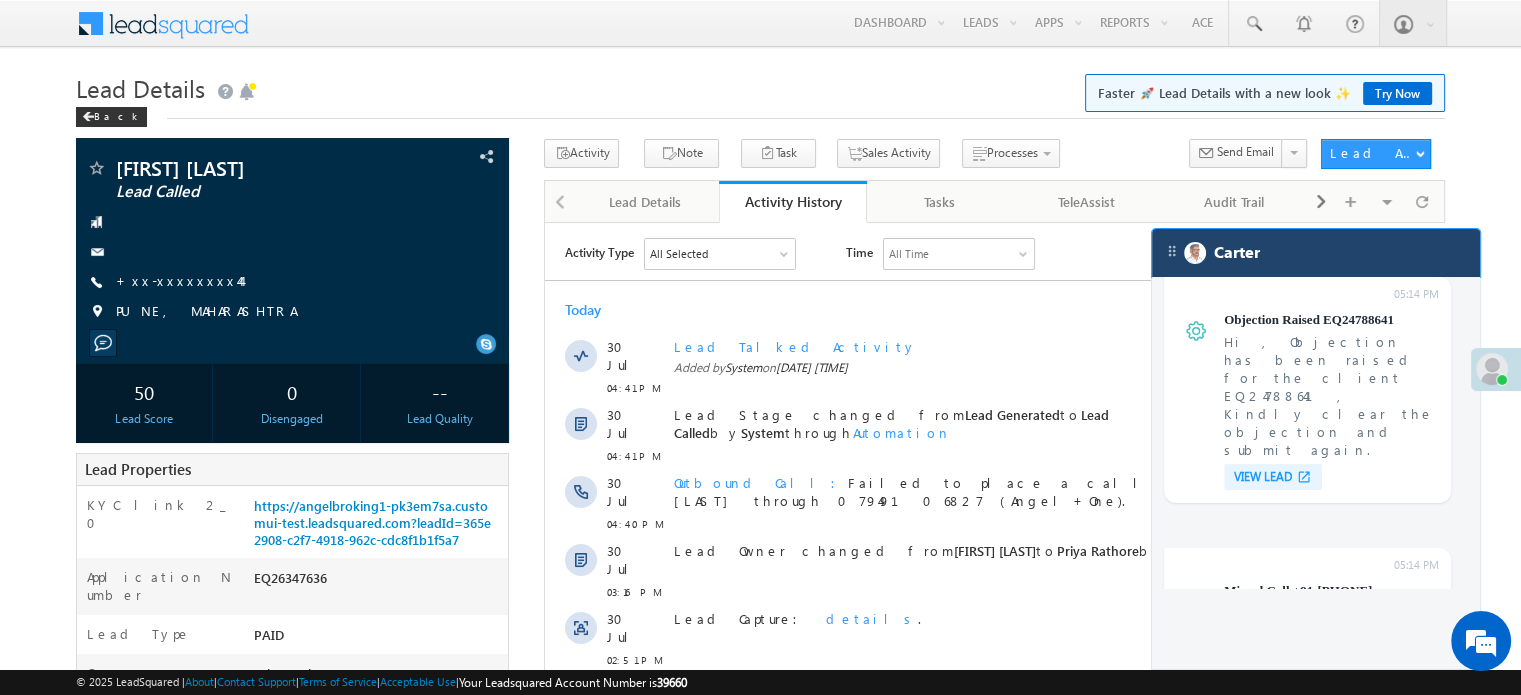 click on "Carter" at bounding box center (1316, 253) 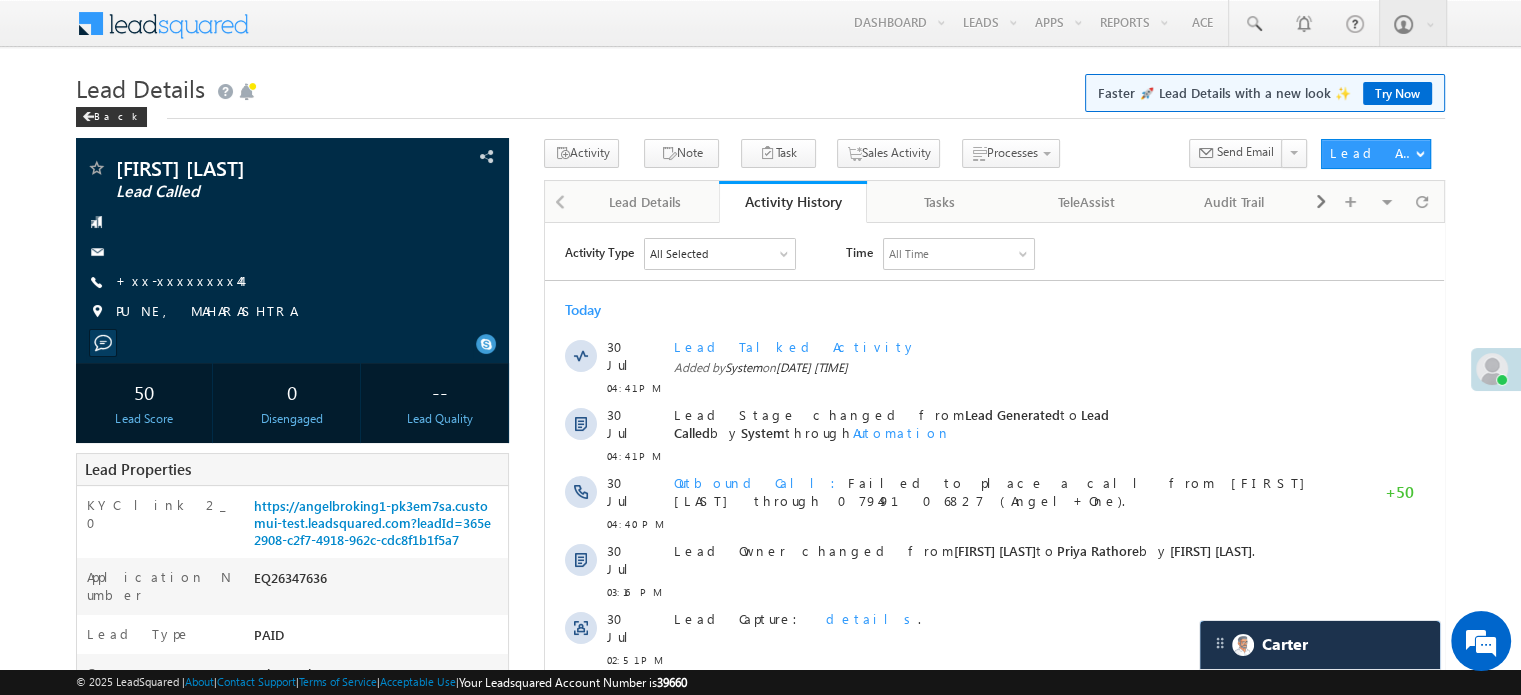 scroll, scrollTop: 7832, scrollLeft: 0, axis: vertical 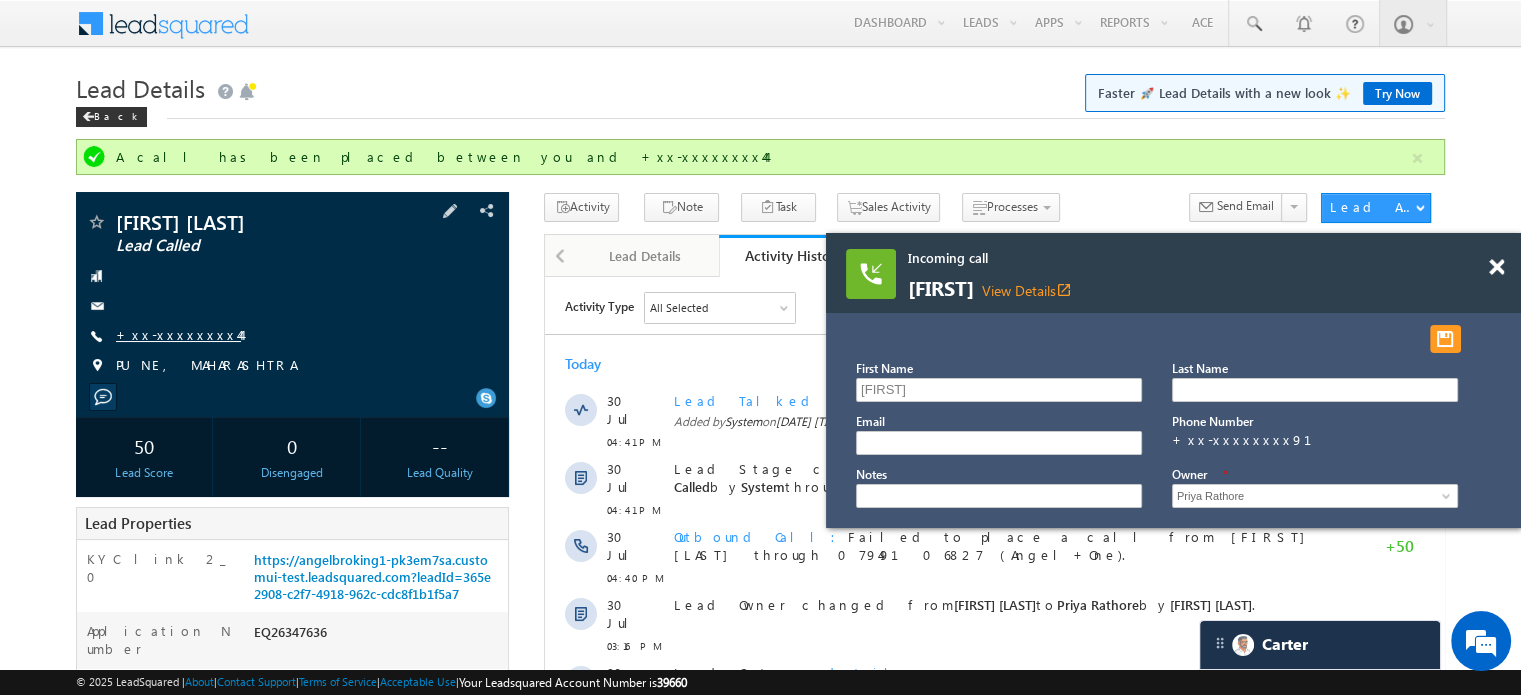 click on "Rashid Ekaramuddin ansari
Lead Called
+xx-xxxxxxxx44" at bounding box center [292, 299] 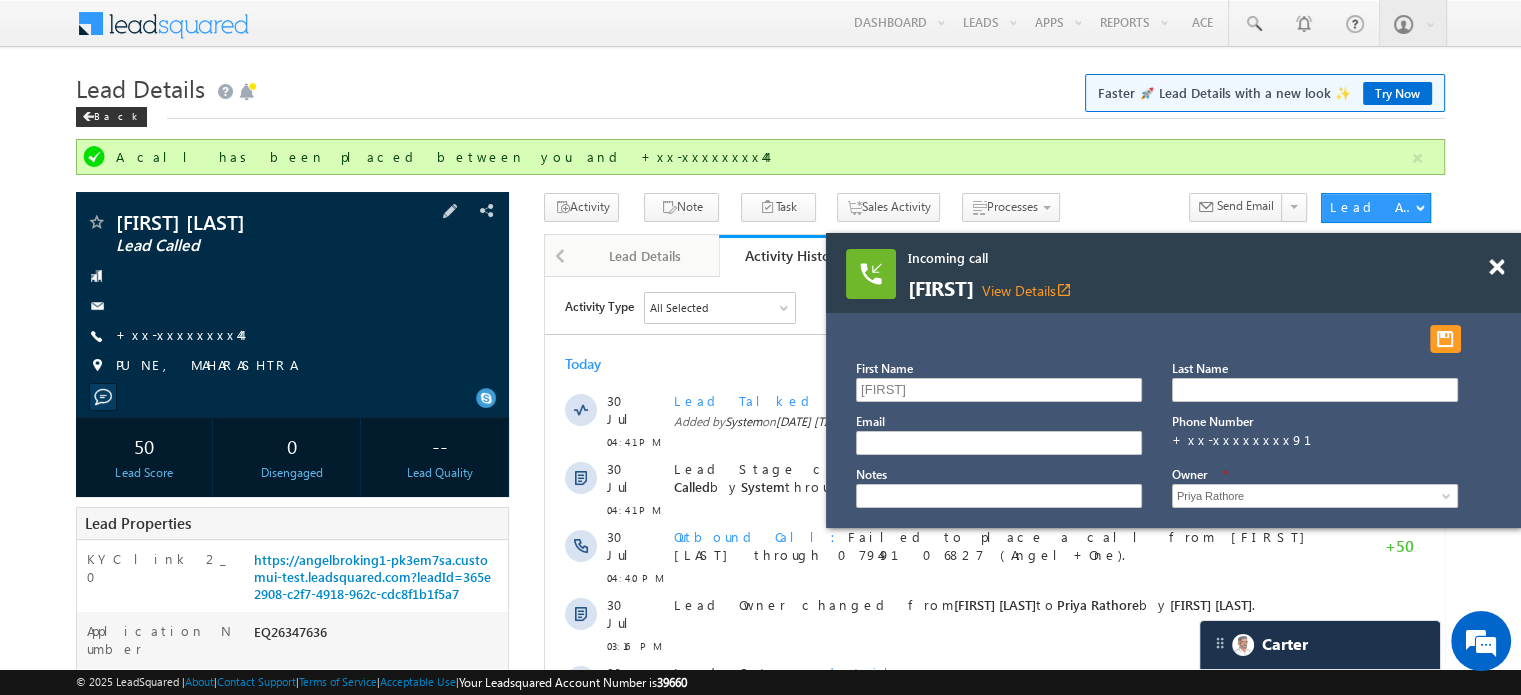 click on "+xx-xxxxxxxx44" at bounding box center [178, 336] 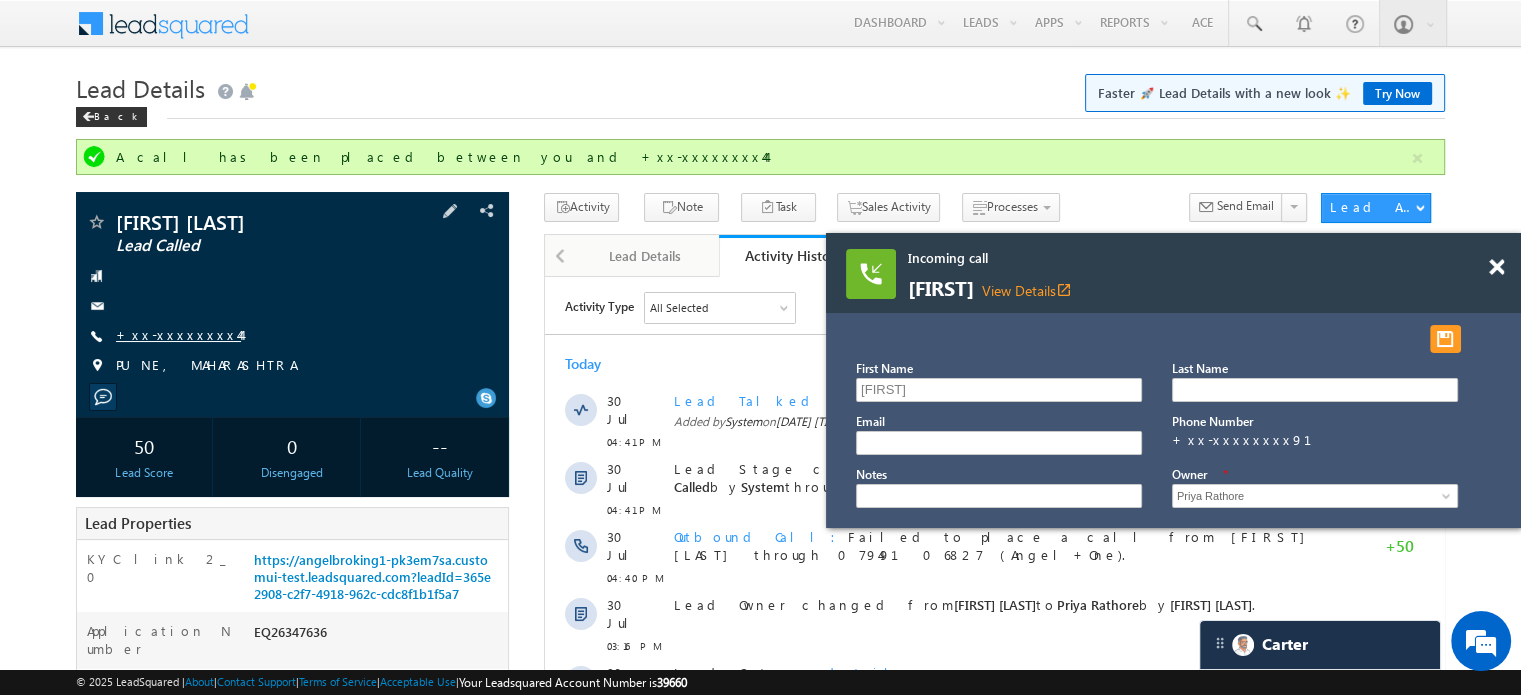 click on "+xx-xxxxxxxx44" at bounding box center [178, 334] 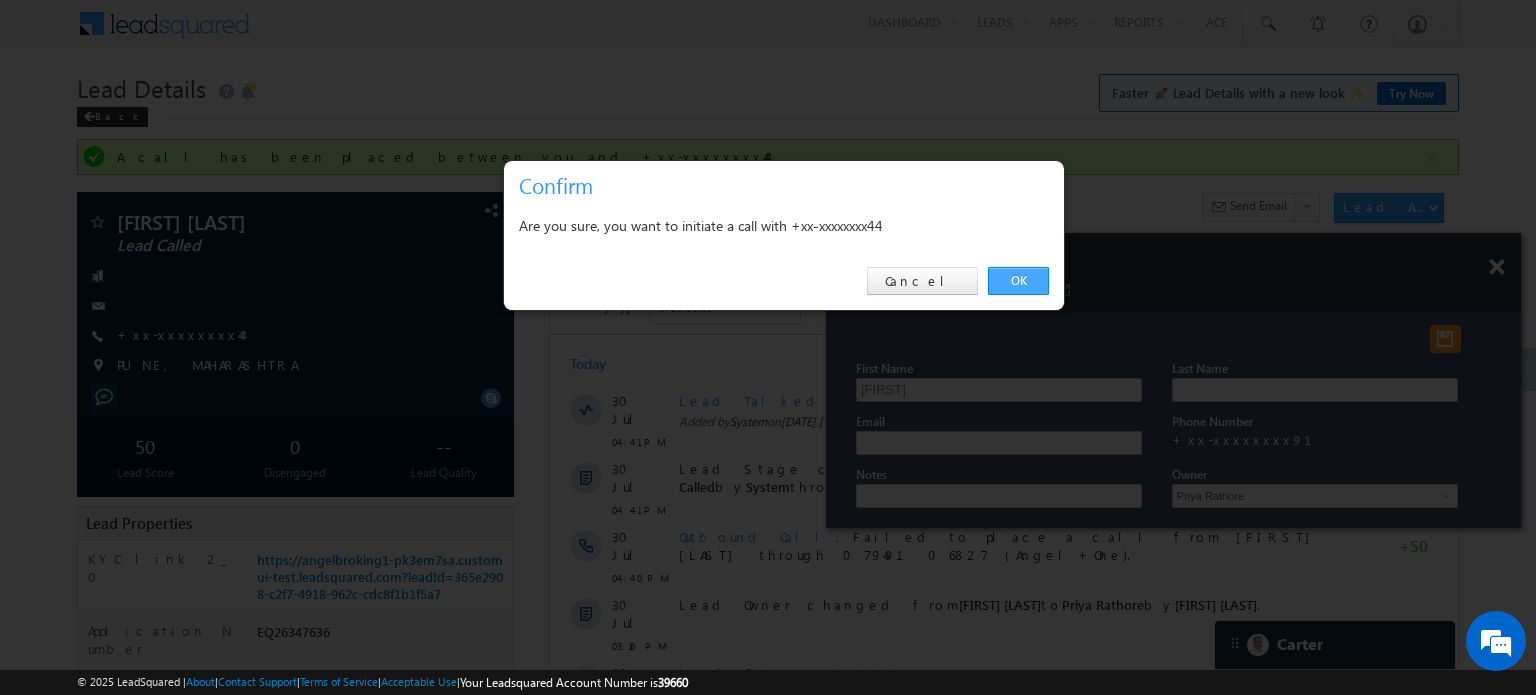 click on "OK" at bounding box center [1018, 281] 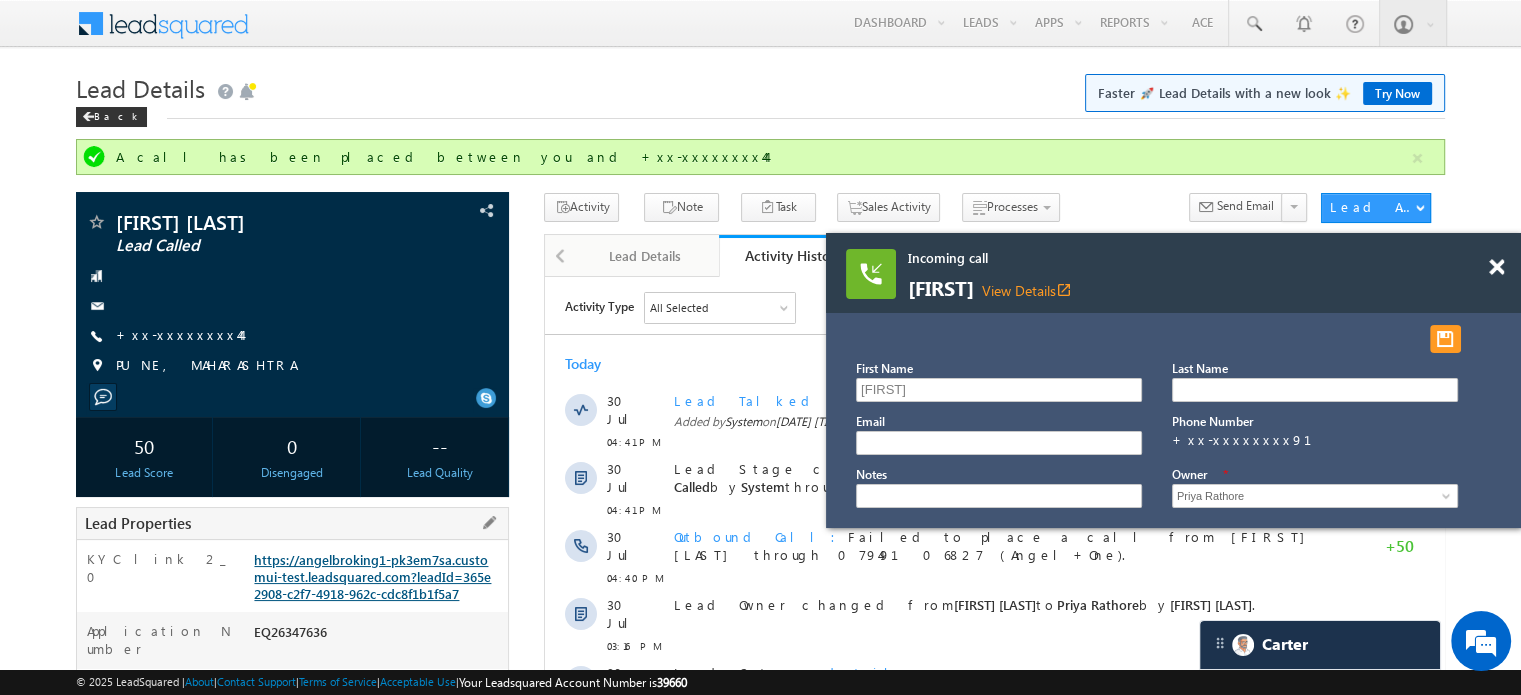 click on "https://angelbroking1-pk3em7sa.customui-test.leadsquared.com?leadId=365e2908-c2f7-4918-962c-cdc8f1b1f5a7" at bounding box center [372, 576] 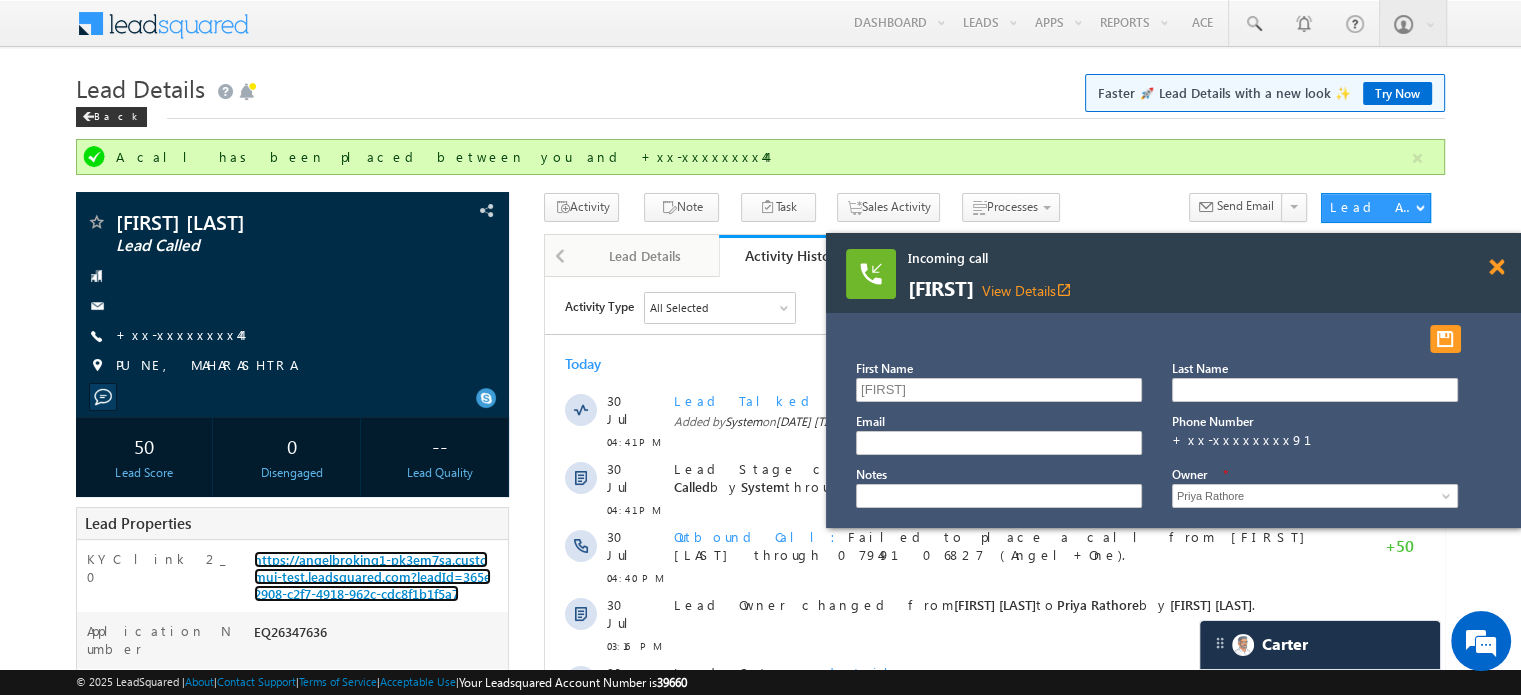 click at bounding box center [1496, 267] 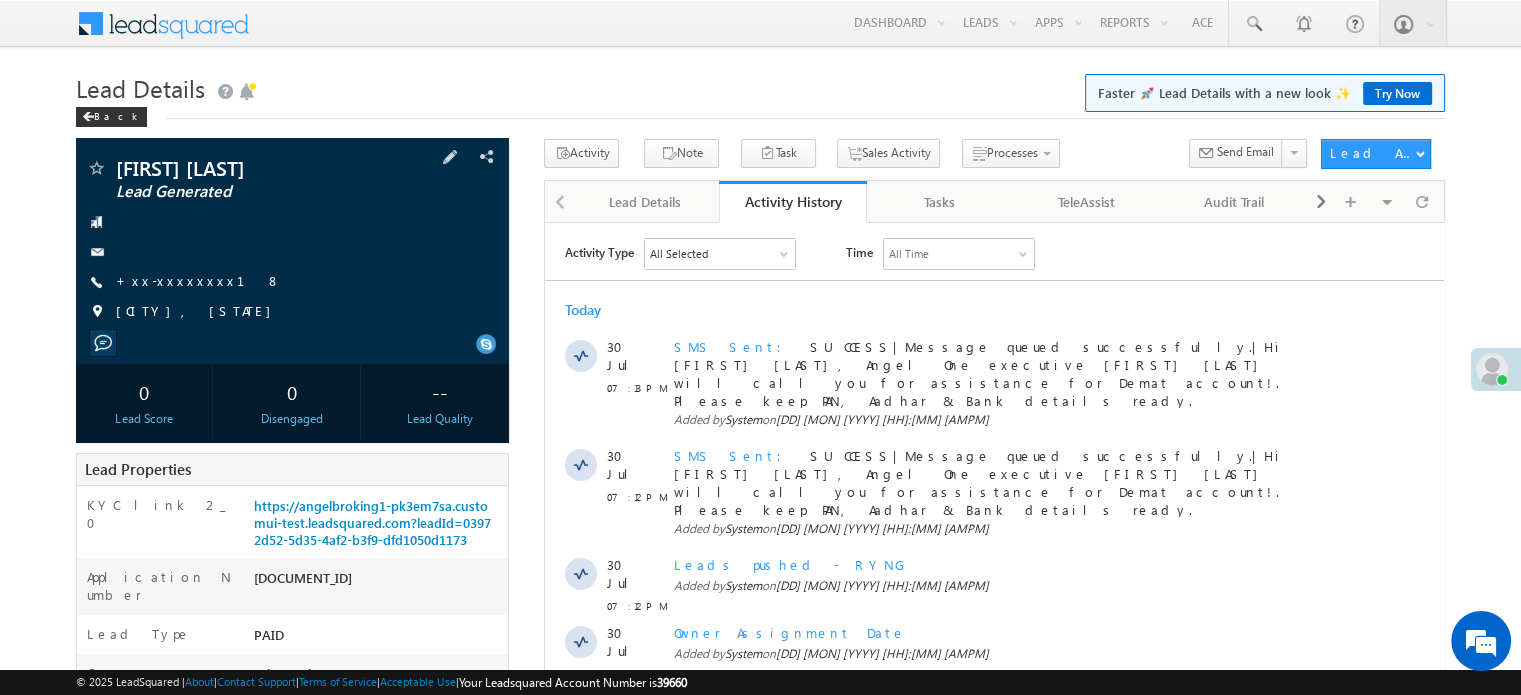scroll, scrollTop: 0, scrollLeft: 0, axis: both 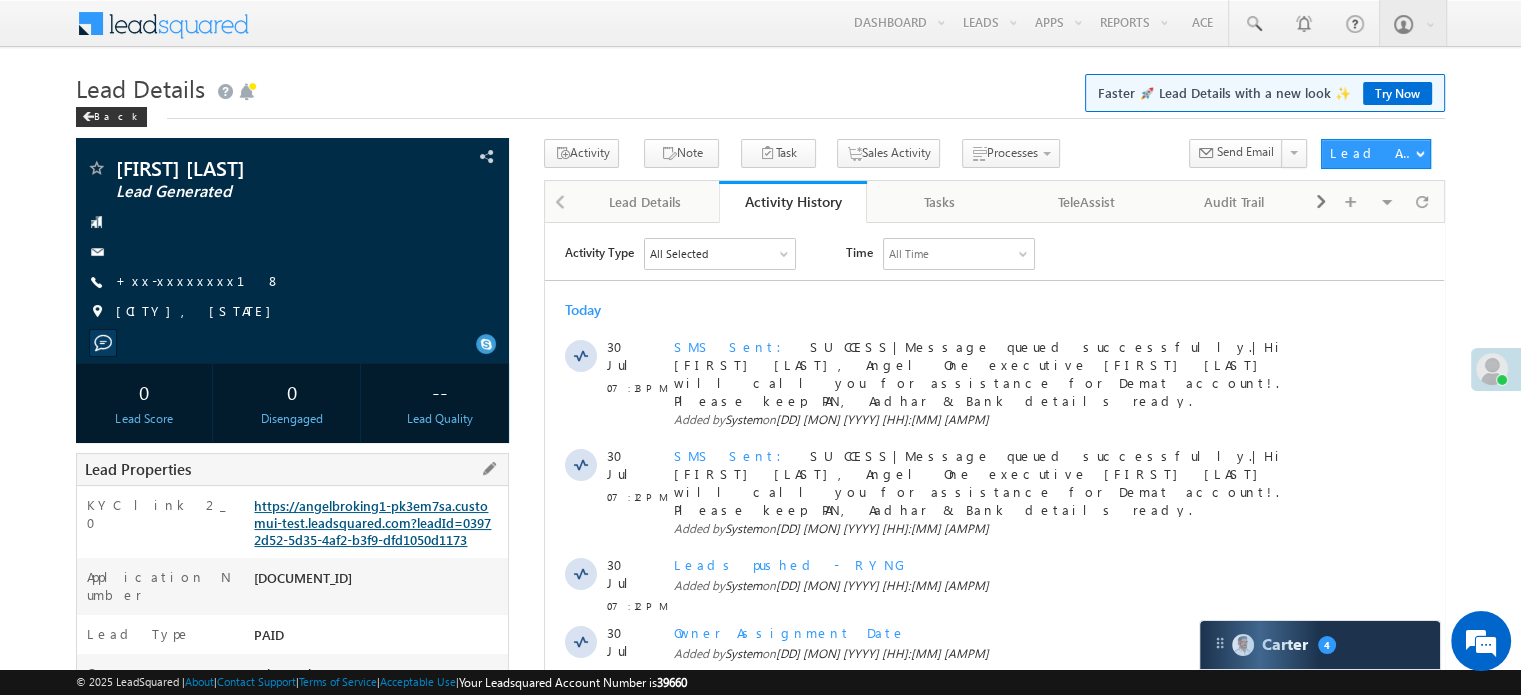 click on "https://angelbroking1-pk3em7sa.customui-test.leadsquared.com?leadId=03972d52-5d35-4af2-b3f9-dfd1050d1173" at bounding box center [372, 522] 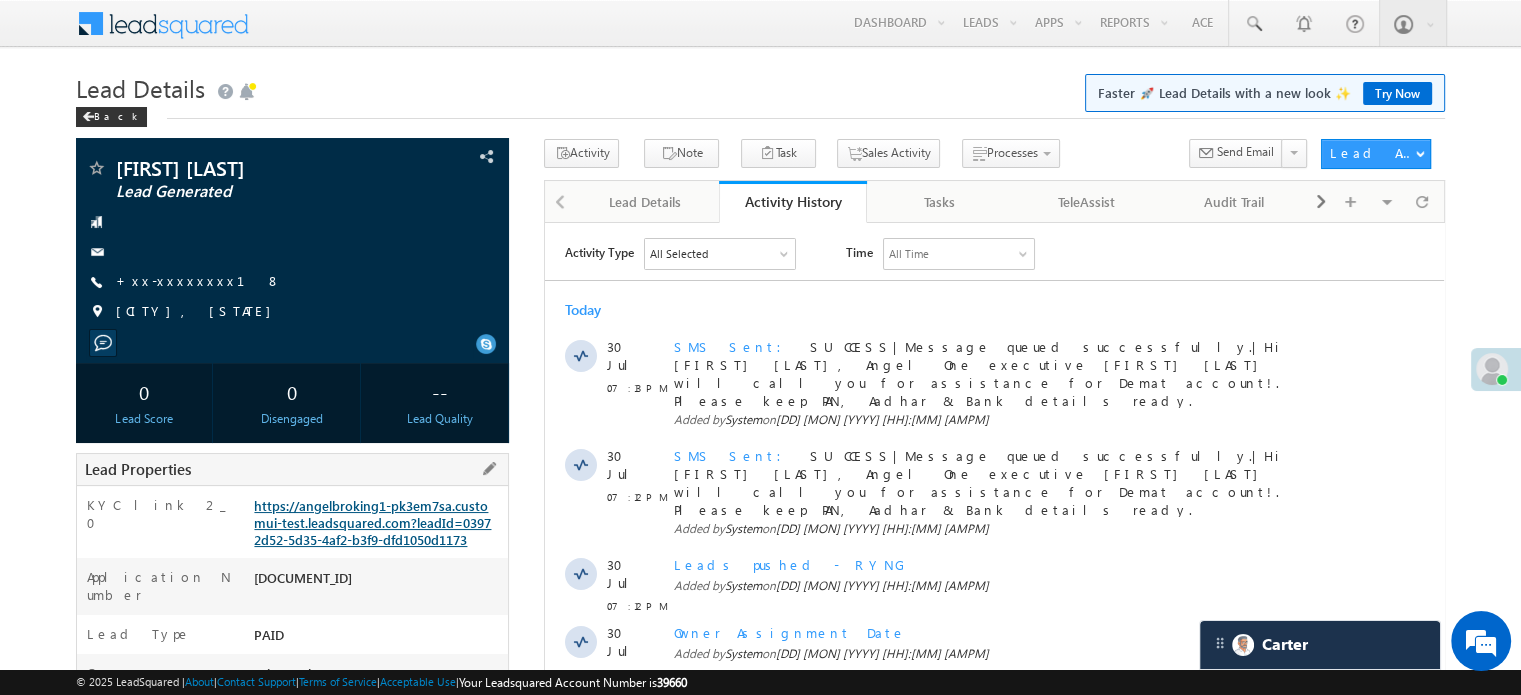 scroll, scrollTop: 0, scrollLeft: 0, axis: both 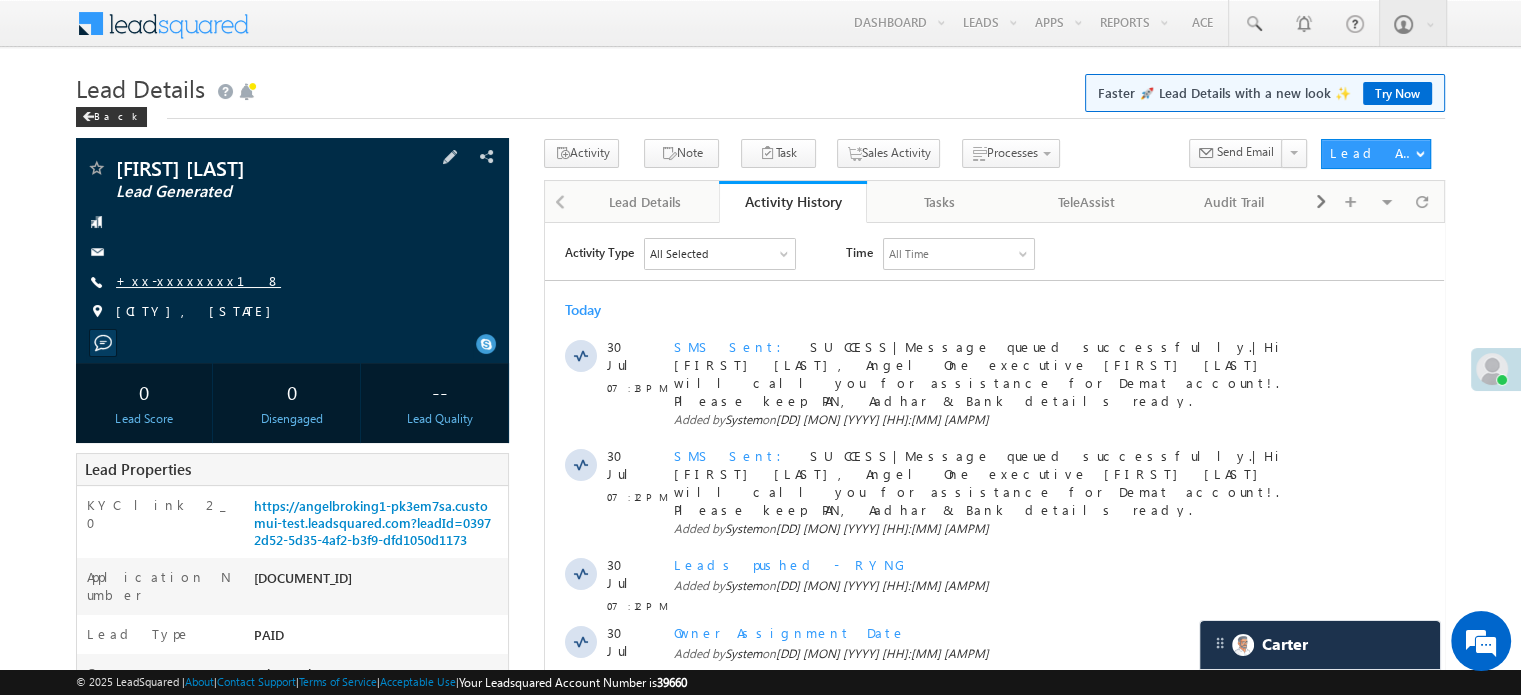 click on "+xx-xxxxxxxx18" at bounding box center [198, 280] 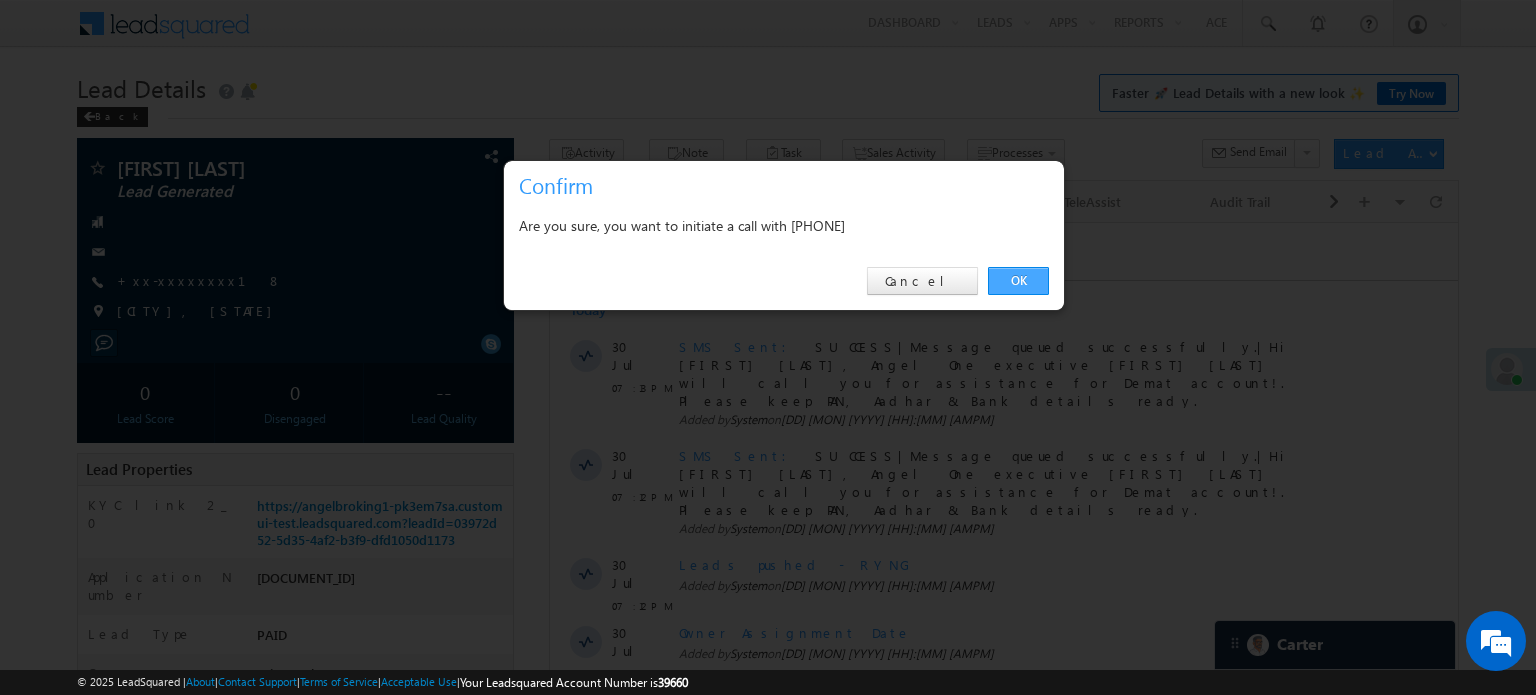 click on "OK" at bounding box center [1018, 281] 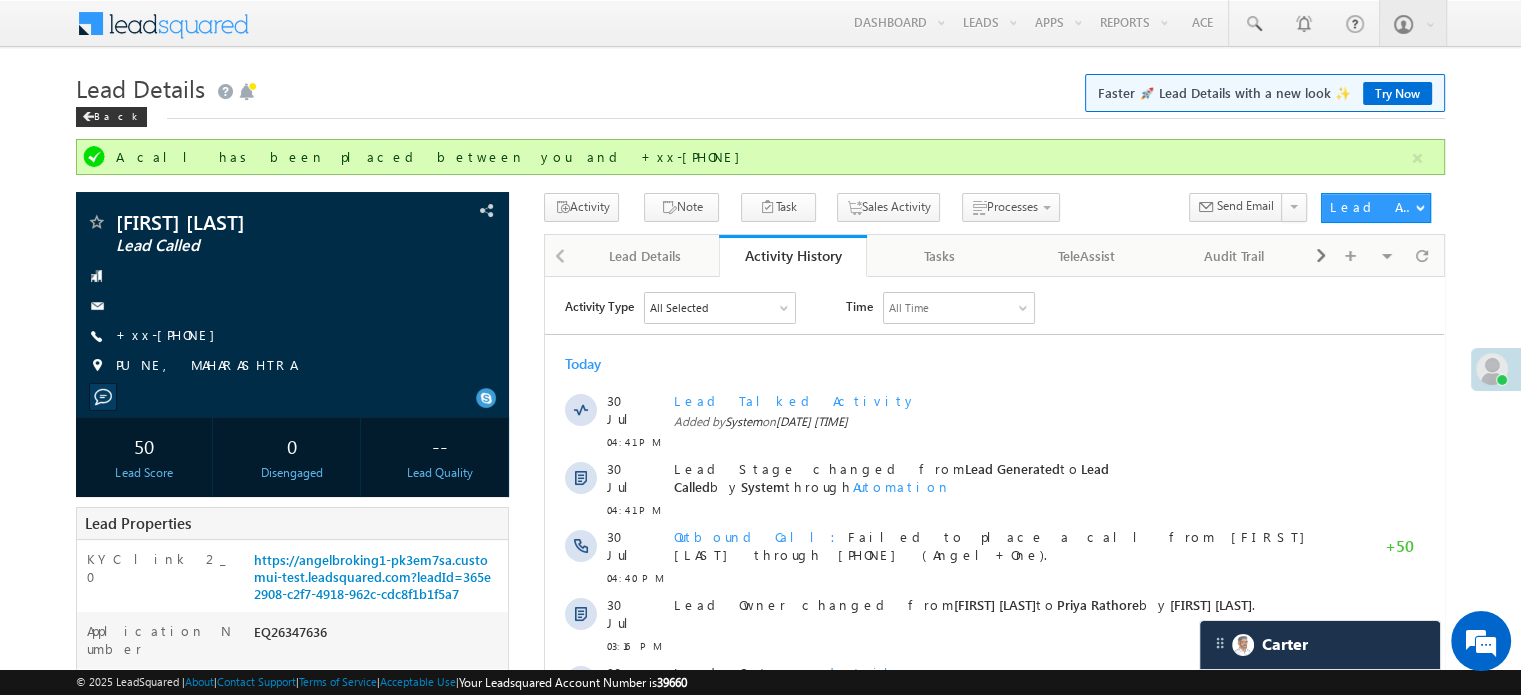 scroll, scrollTop: 0, scrollLeft: 0, axis: both 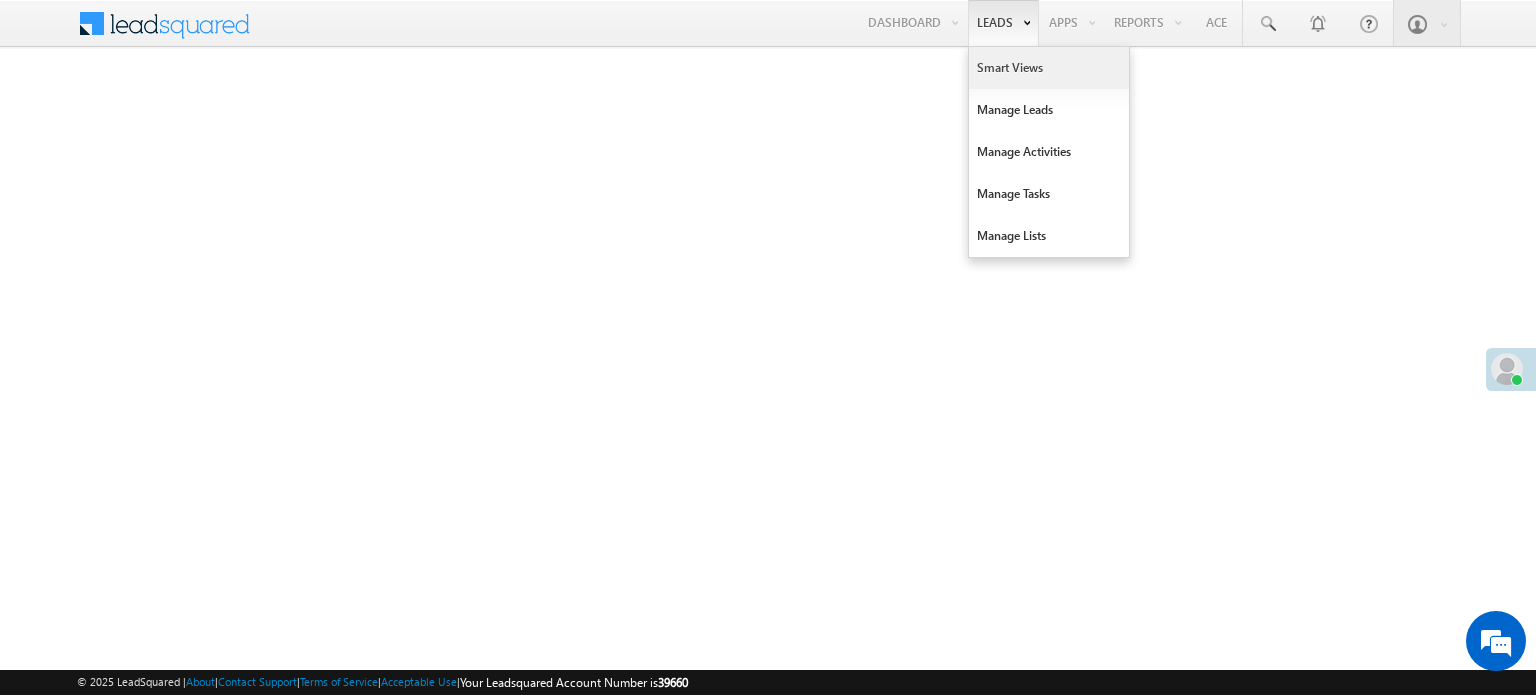 click on "Smart Views" at bounding box center [1049, 68] 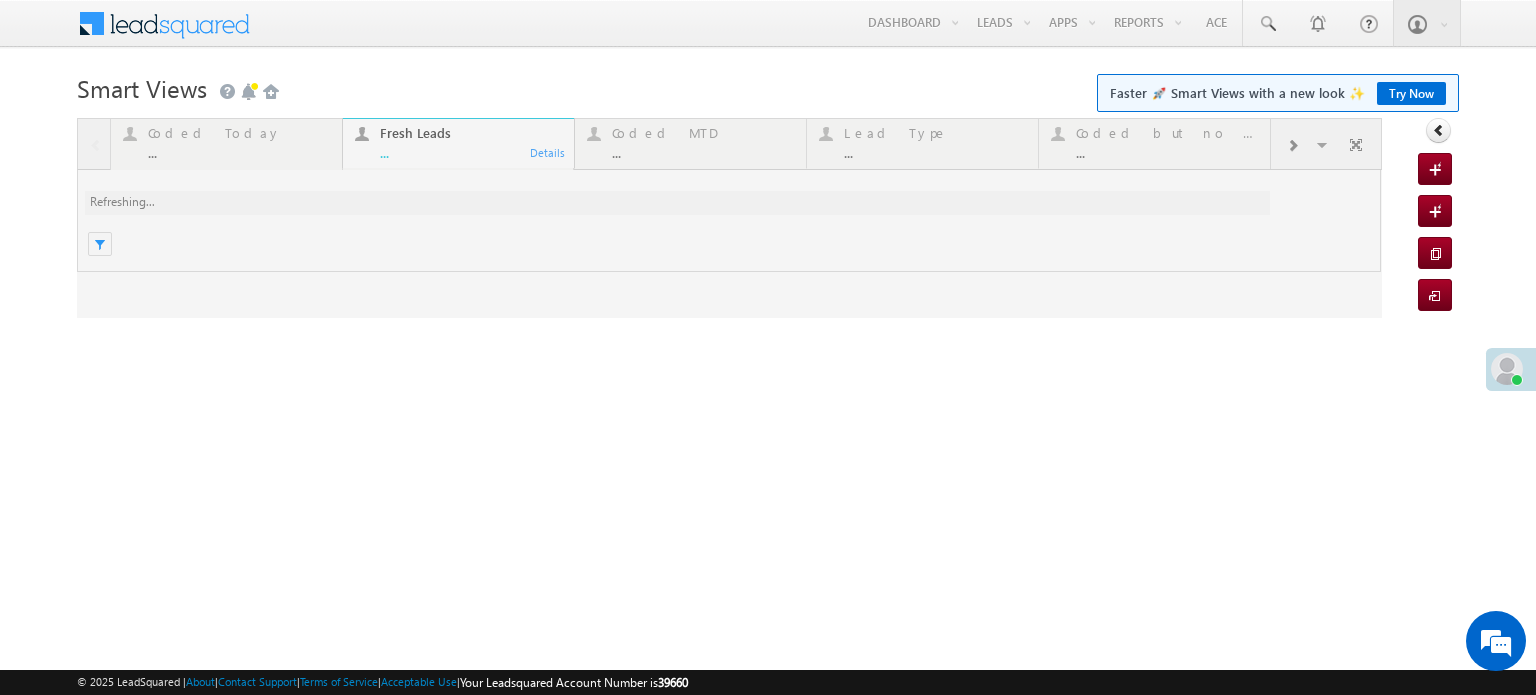 scroll, scrollTop: 0, scrollLeft: 0, axis: both 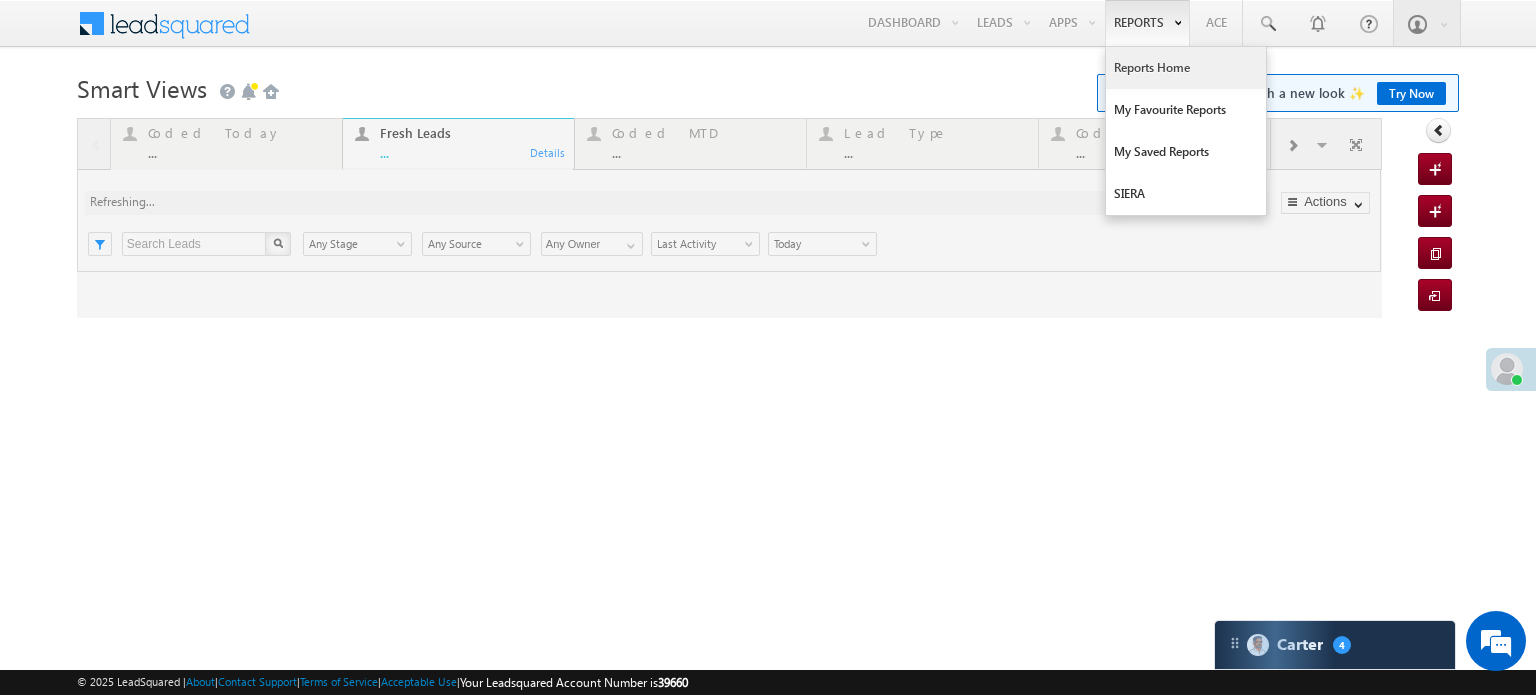click on "Reports Home" at bounding box center [1186, 68] 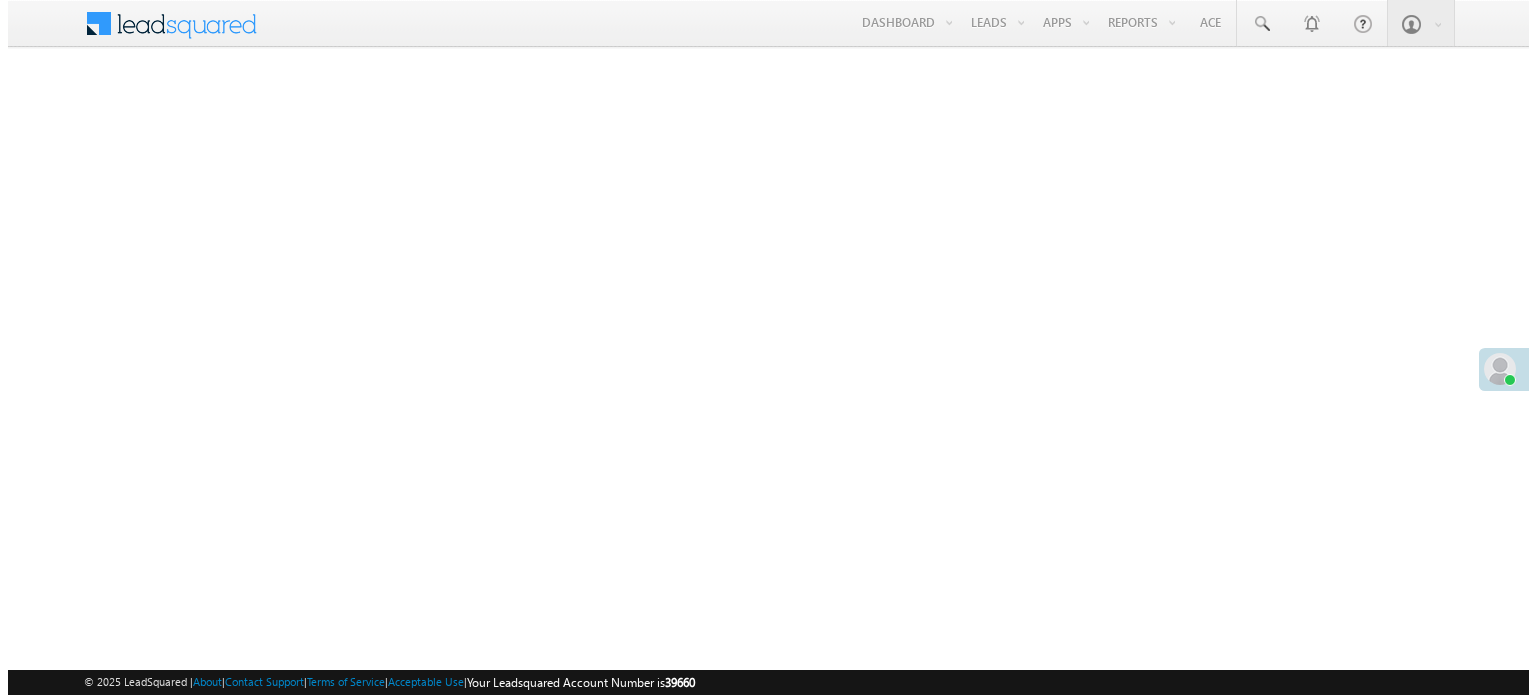 scroll, scrollTop: 0, scrollLeft: 0, axis: both 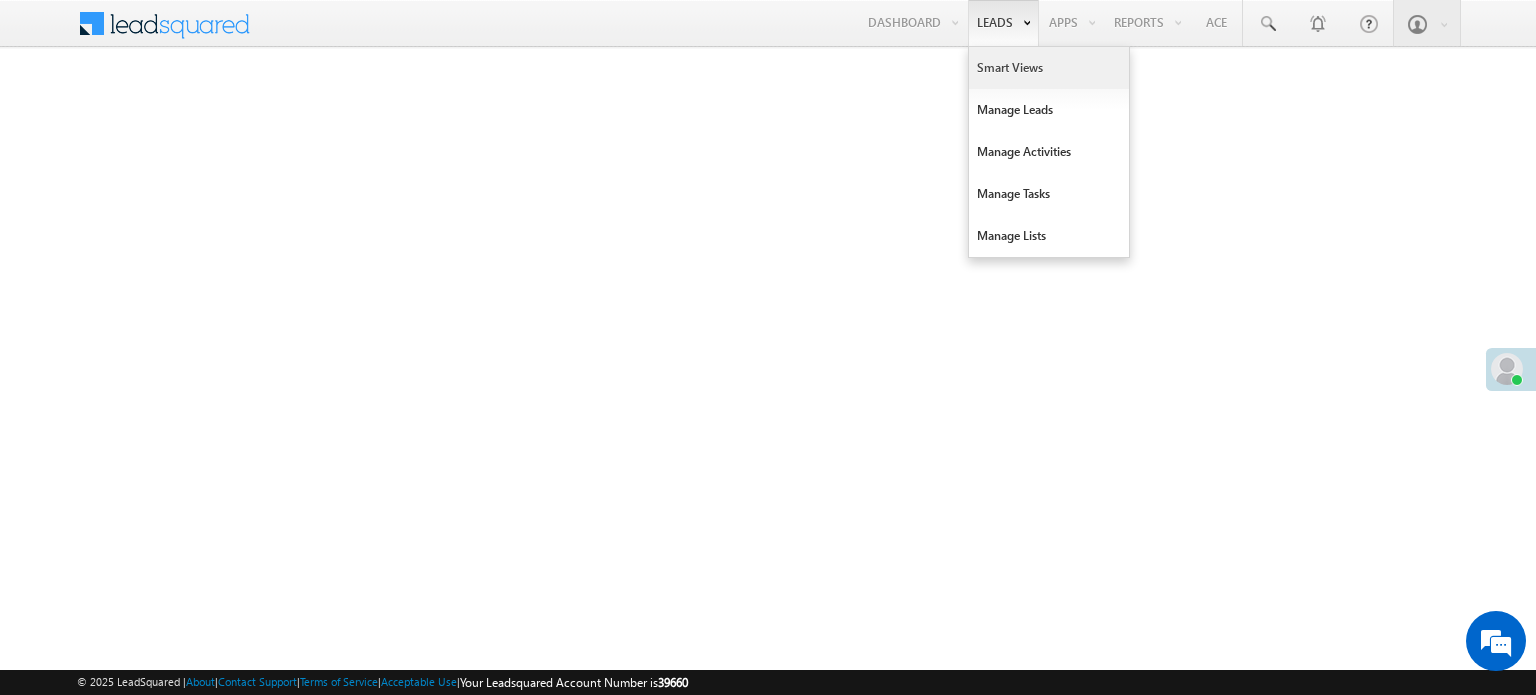 click on "Smart Views" at bounding box center [1049, 68] 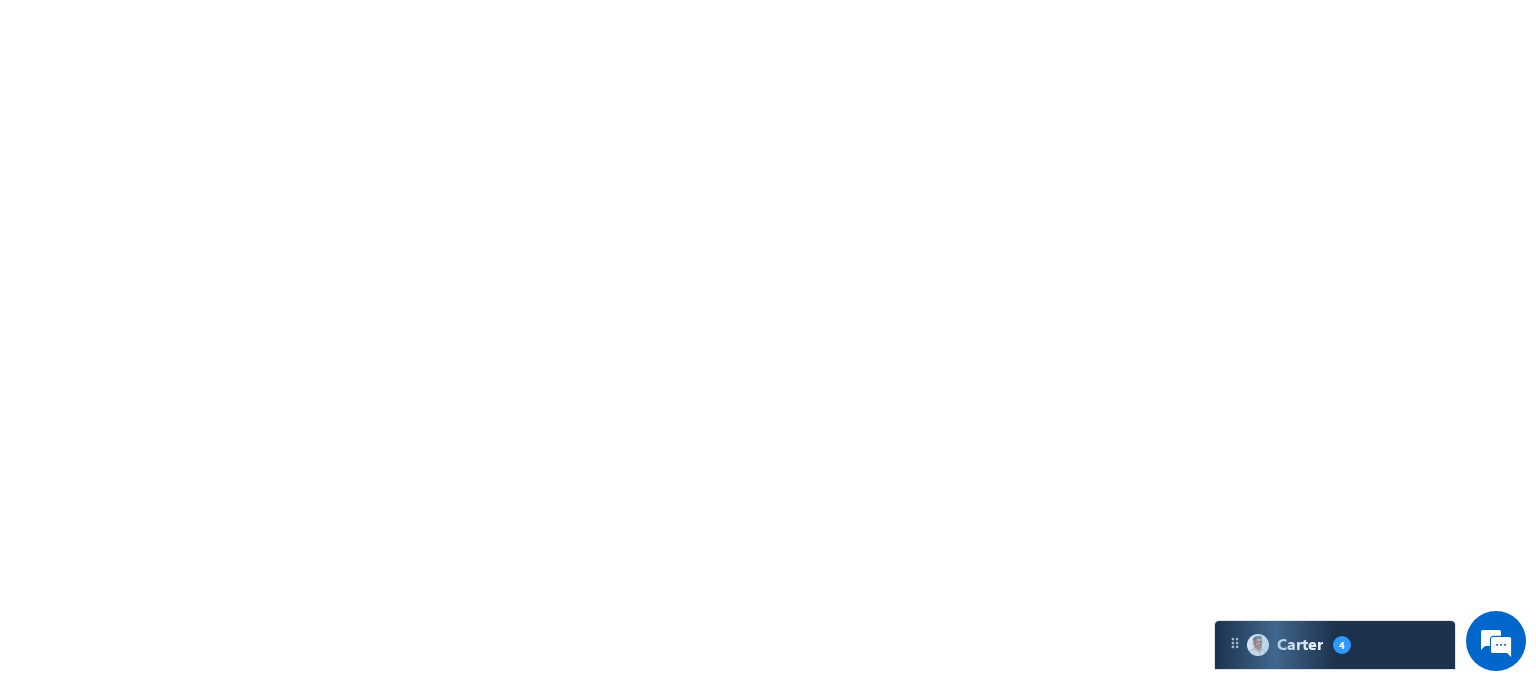 scroll, scrollTop: 0, scrollLeft: 0, axis: both 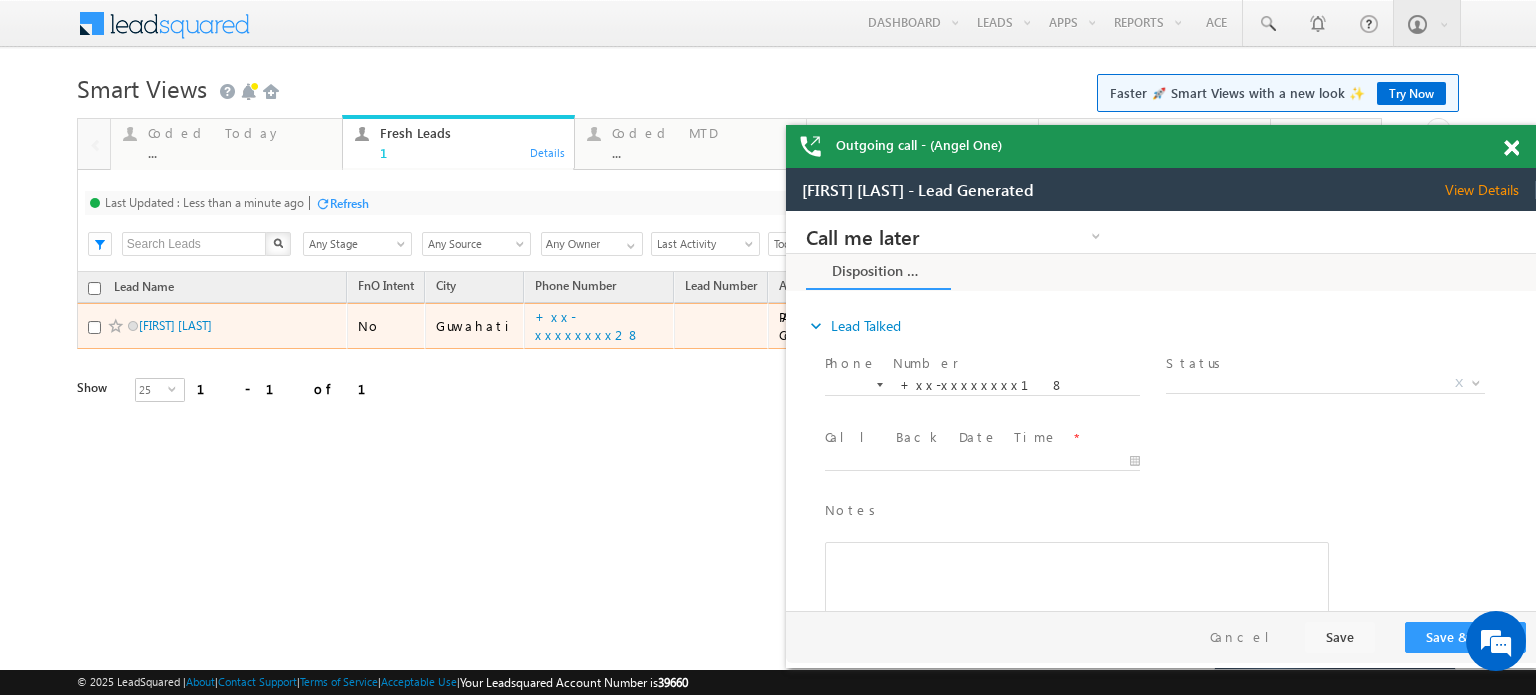 click on "+xx-xxxxxxxx28" at bounding box center (599, 326) 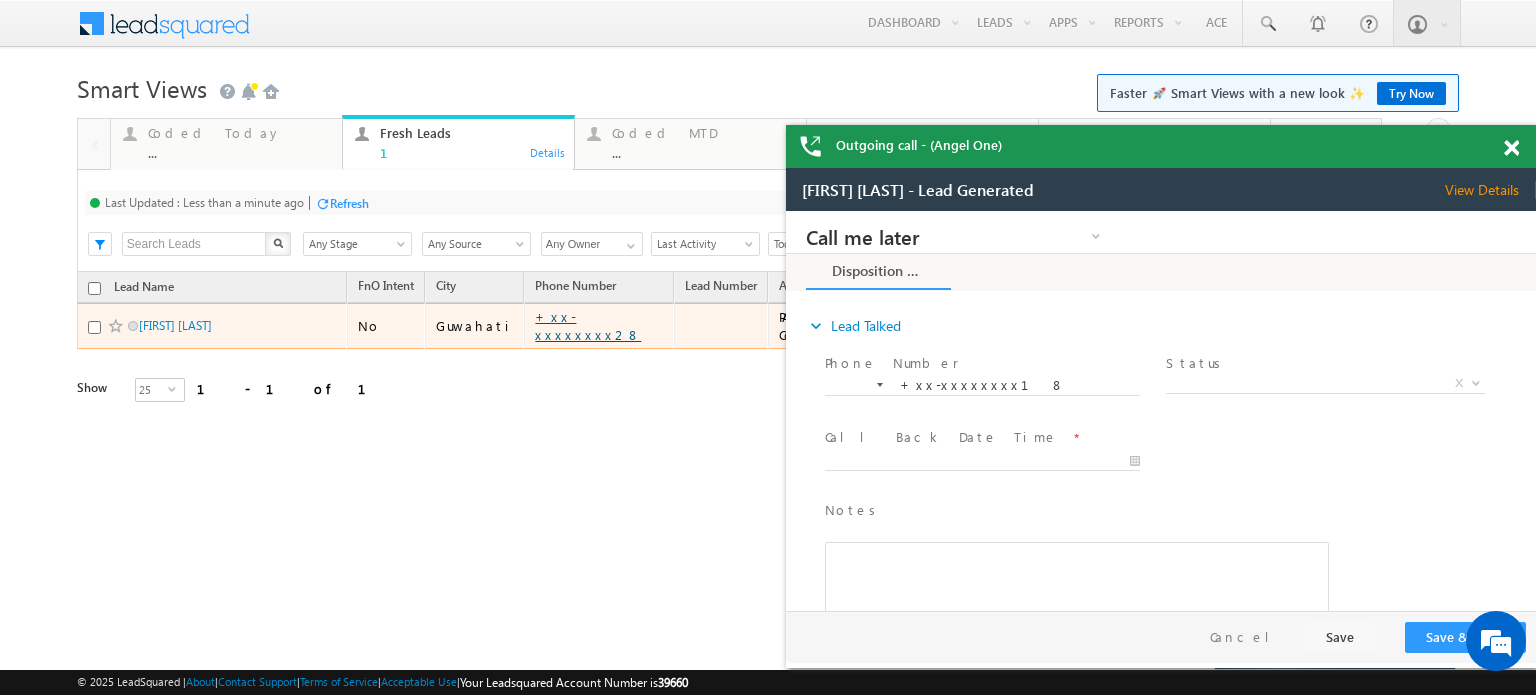 click on "+xx-xxxxxxxx28" at bounding box center [588, 325] 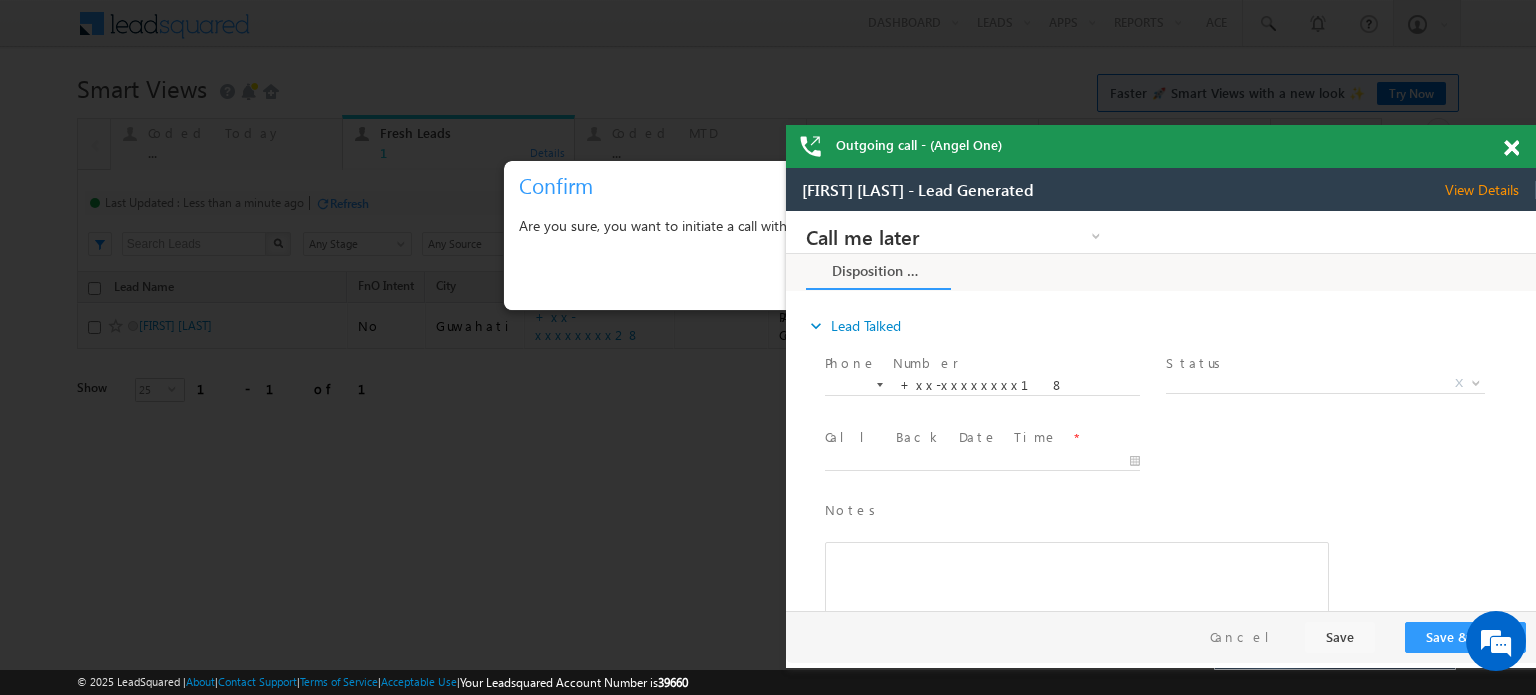 click at bounding box center (1511, 148) 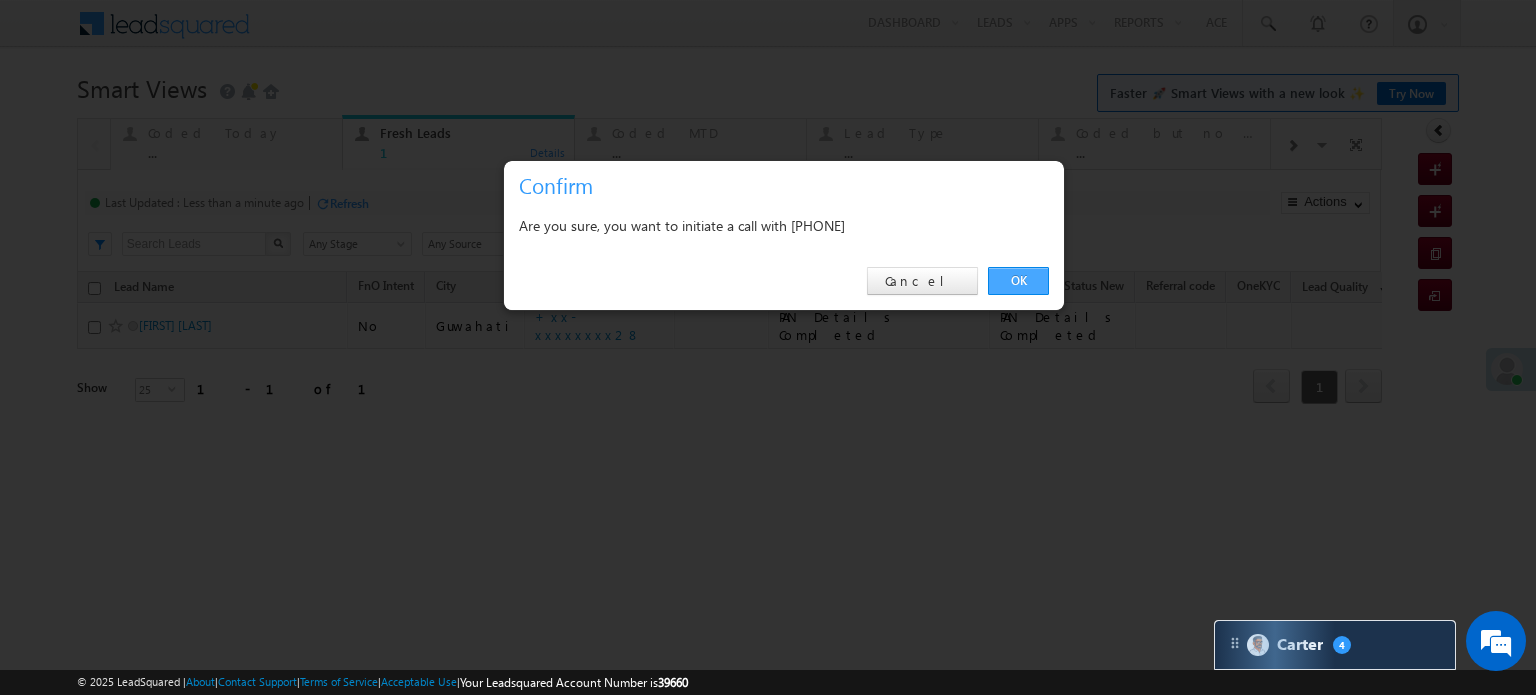 click on "OK" at bounding box center [1018, 281] 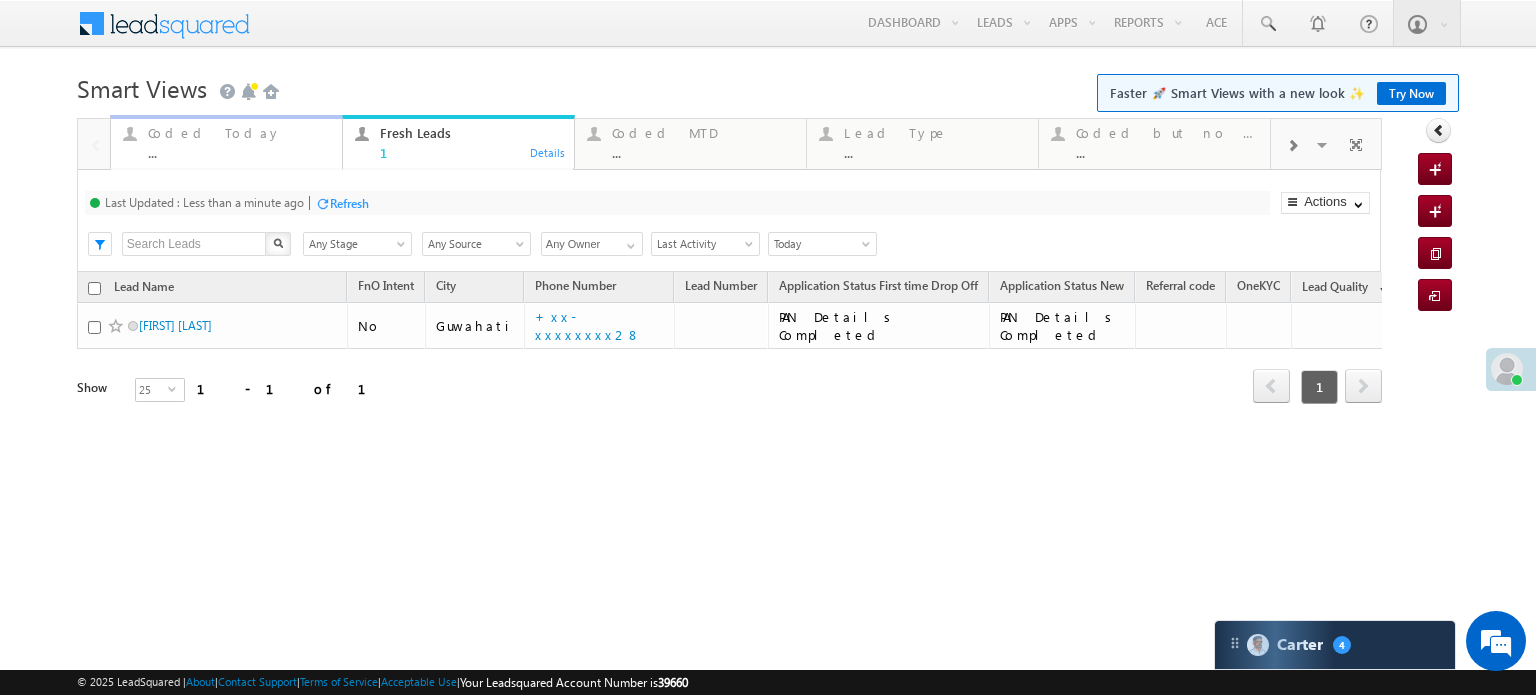 click on "..." at bounding box center [239, 152] 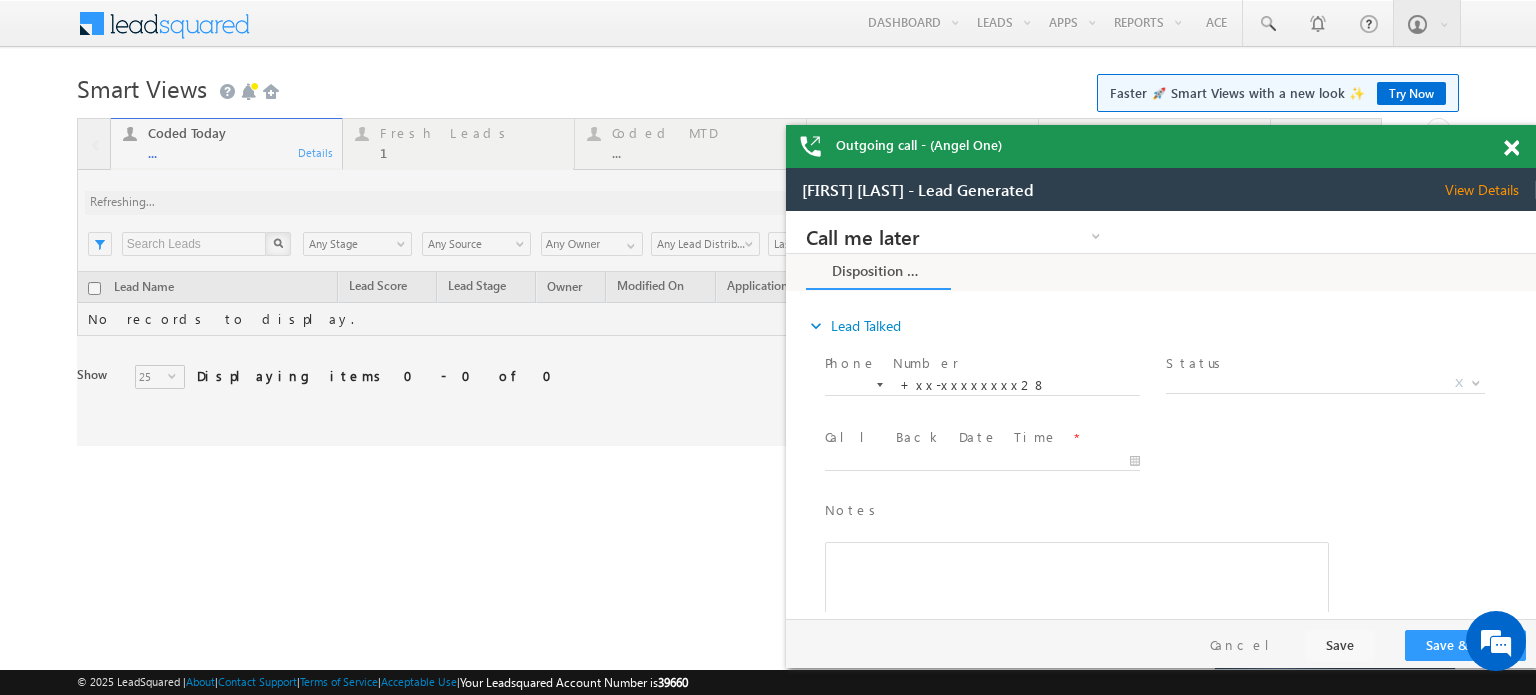 scroll, scrollTop: 0, scrollLeft: 0, axis: both 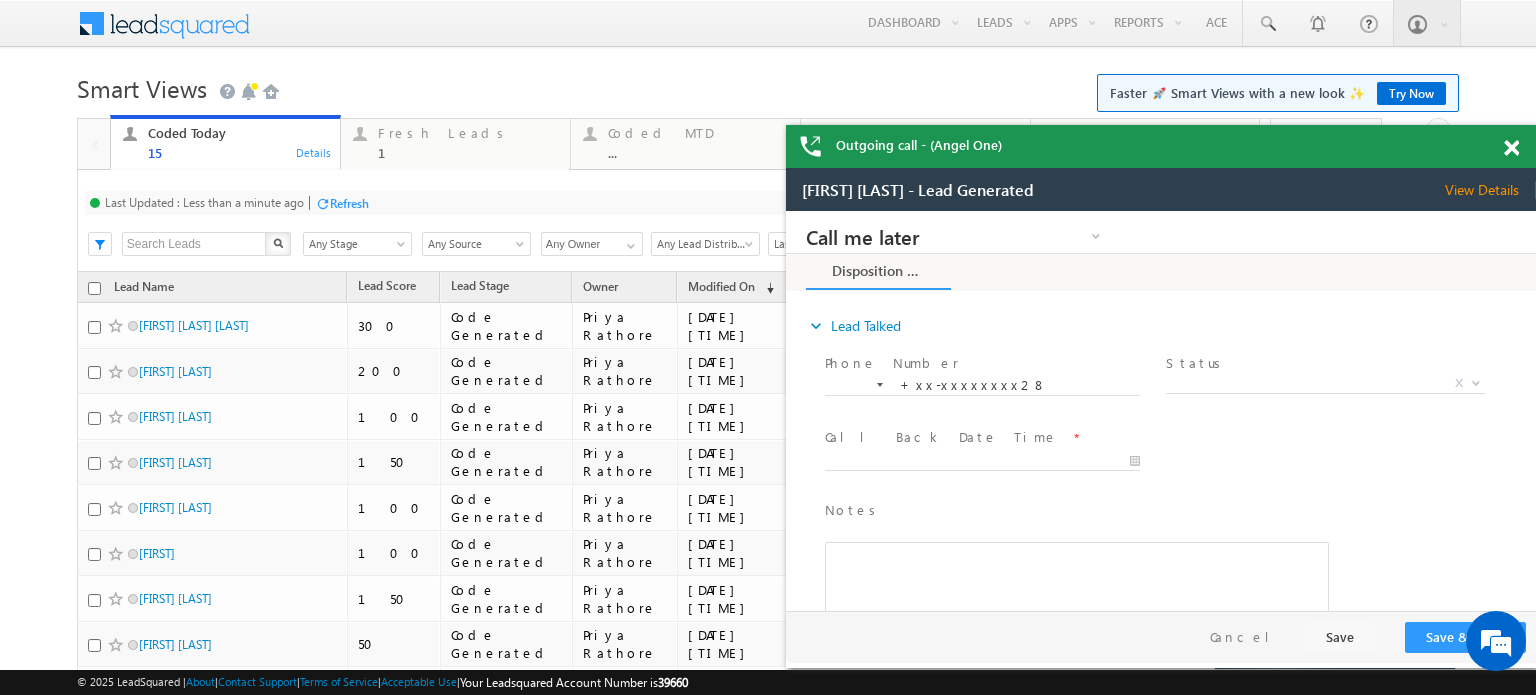 click on "Refresh" at bounding box center [349, 203] 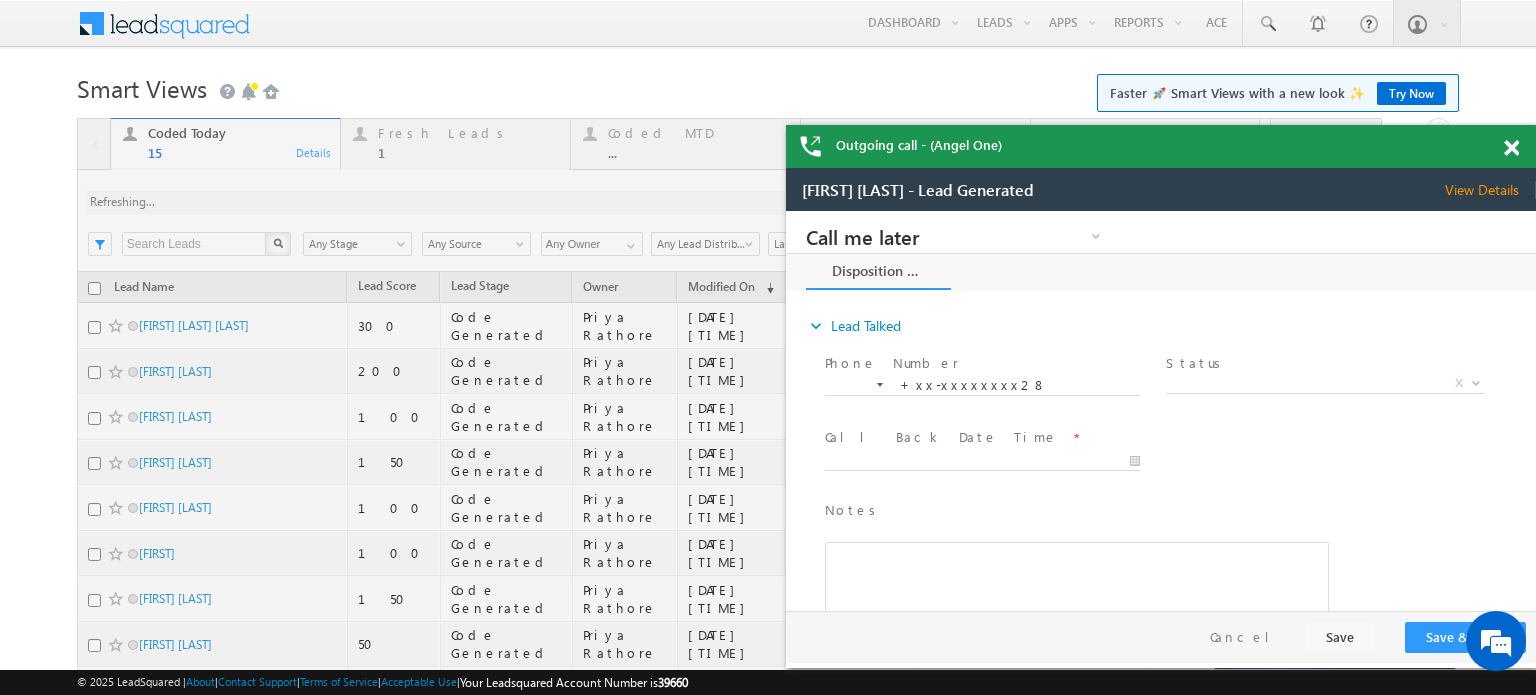 click on "Outgoing call -  (Angel One)" at bounding box center (1161, 146) 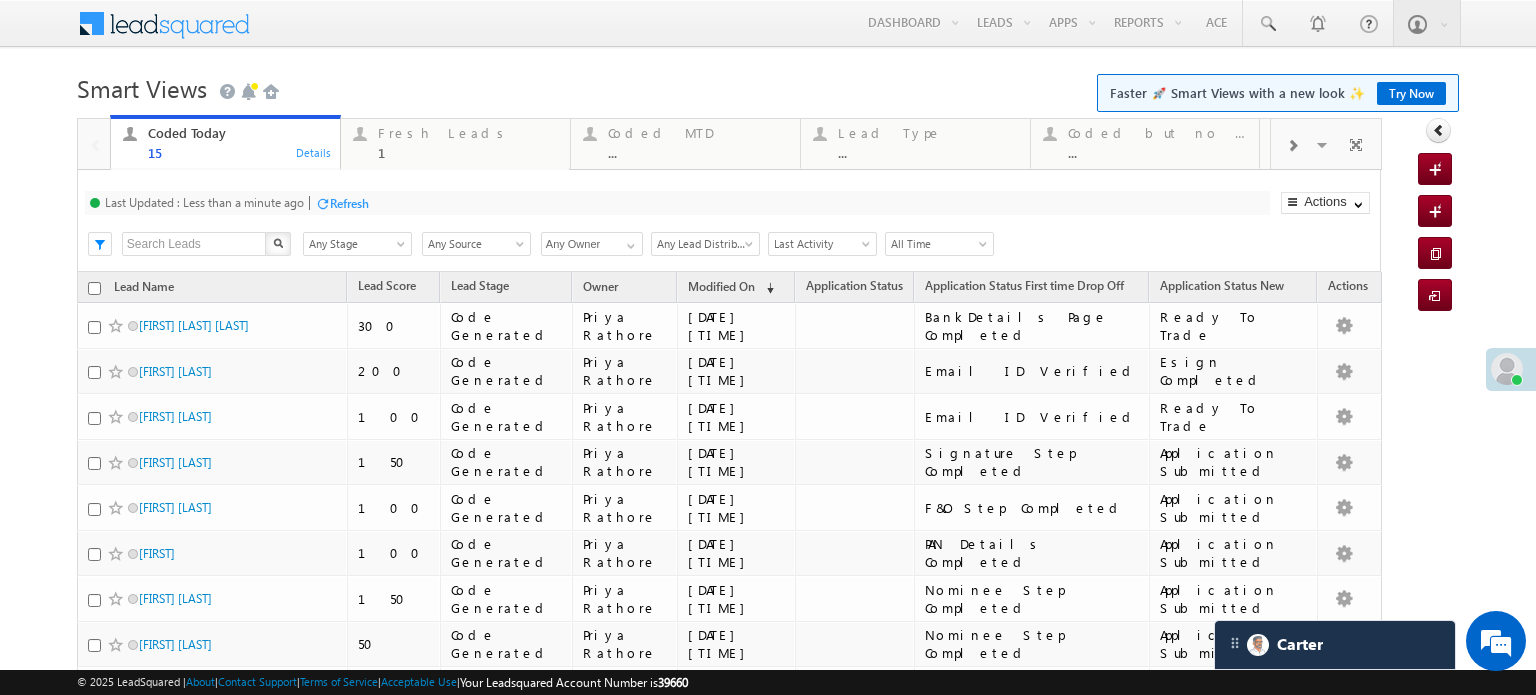 click on "Refresh" at bounding box center [349, 203] 